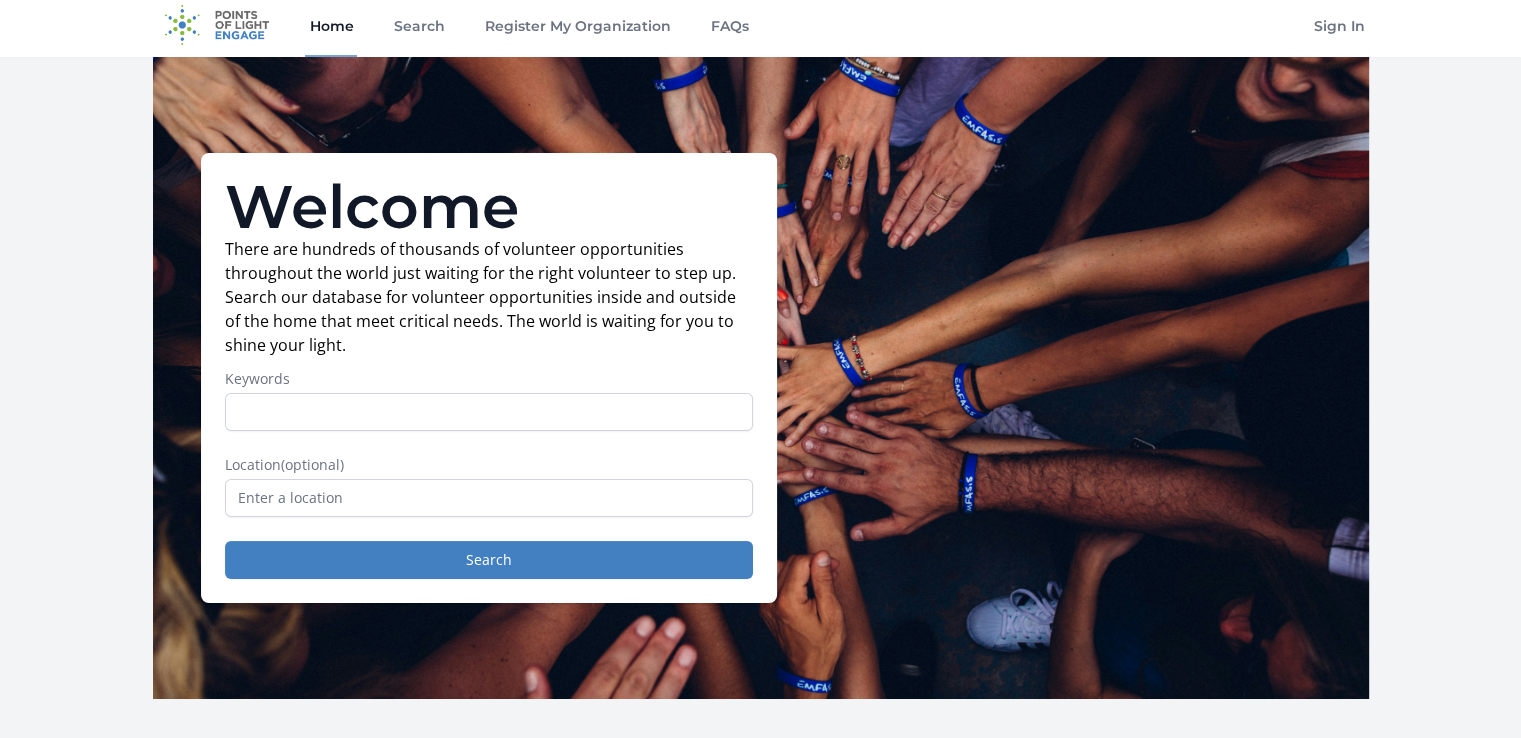 scroll, scrollTop: 0, scrollLeft: 0, axis: both 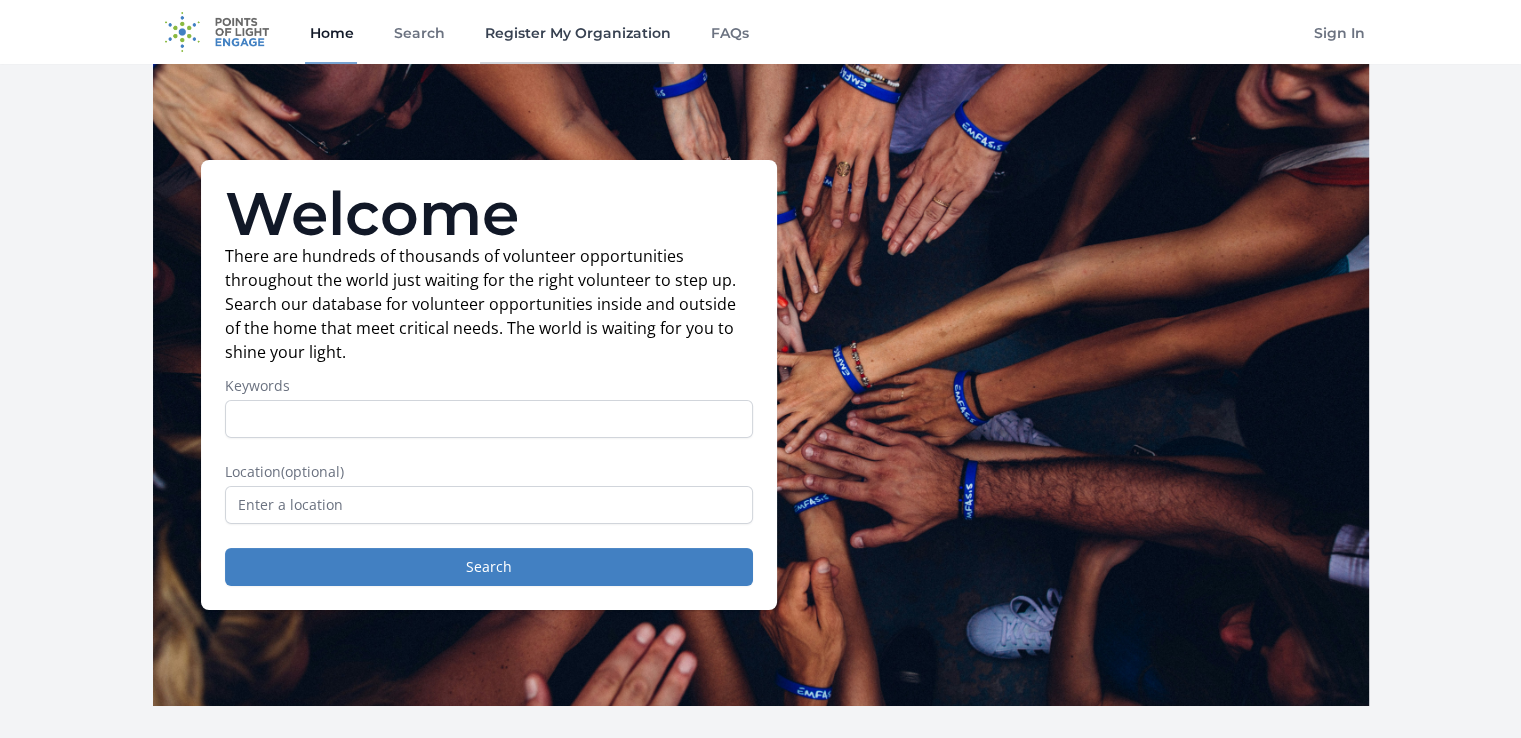 click on "Register My Organization" at bounding box center [577, 32] 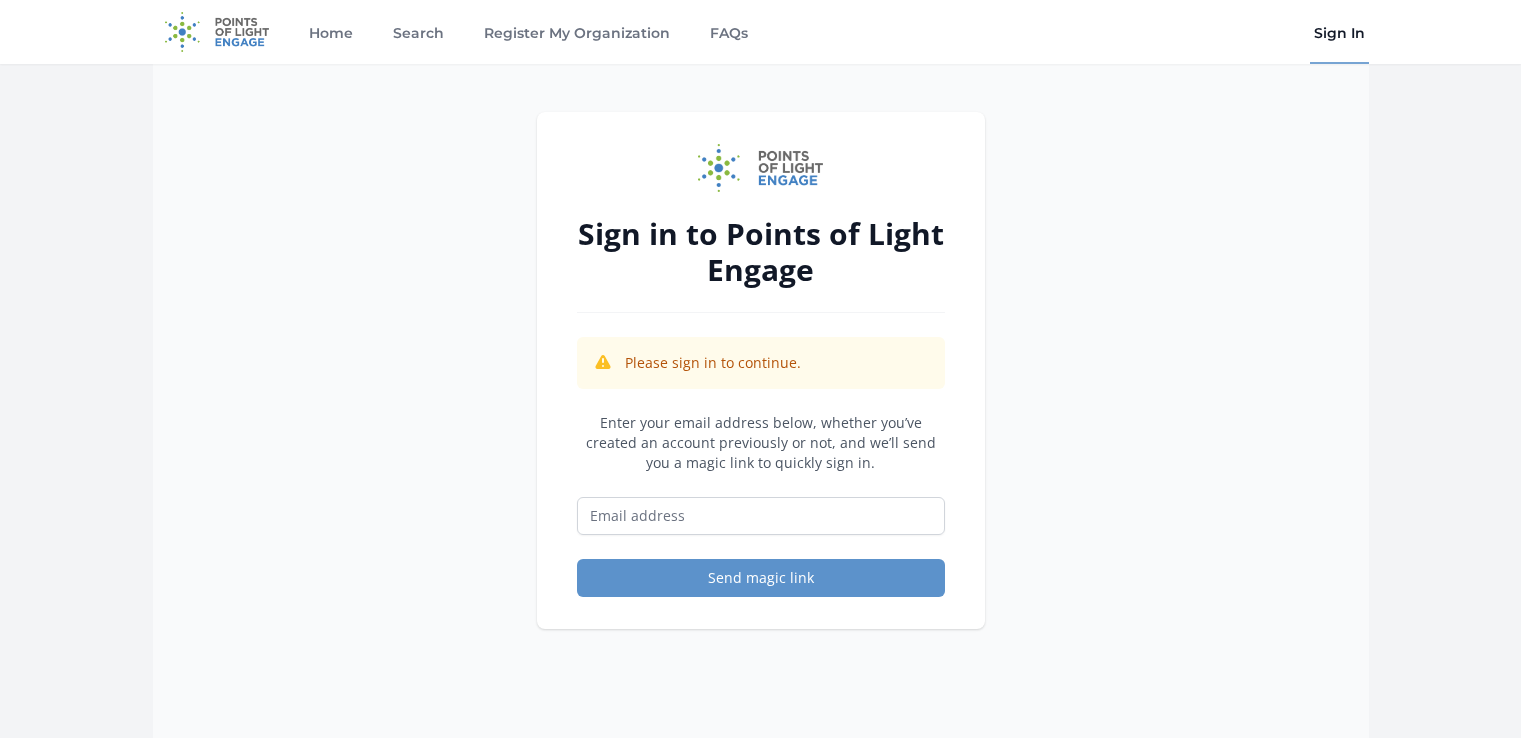 scroll, scrollTop: 0, scrollLeft: 0, axis: both 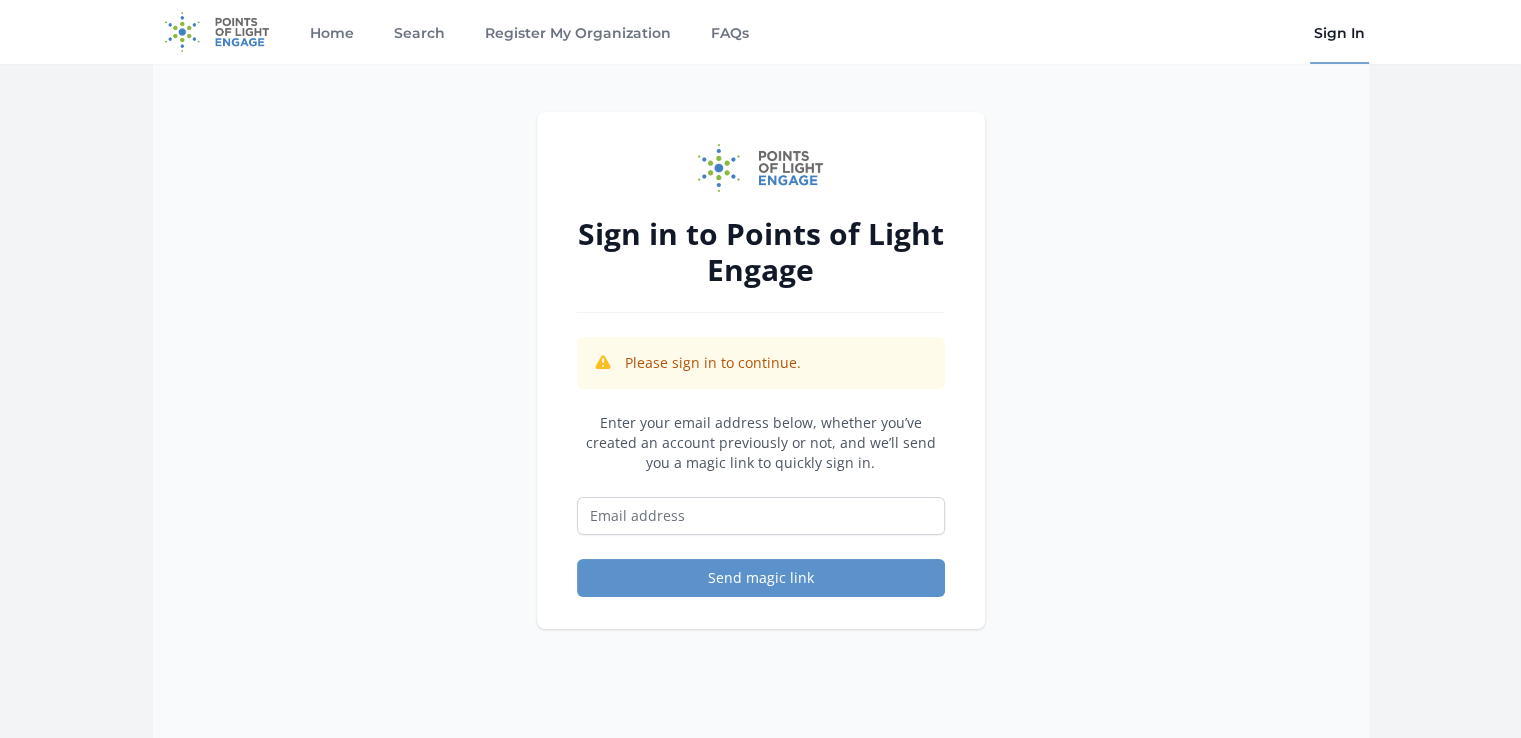 click on "Enter your email address below, whether you’ve created an account previously or not, and we’ll send you a magic link to quickly sign in.
Send magic link" at bounding box center [761, 505] 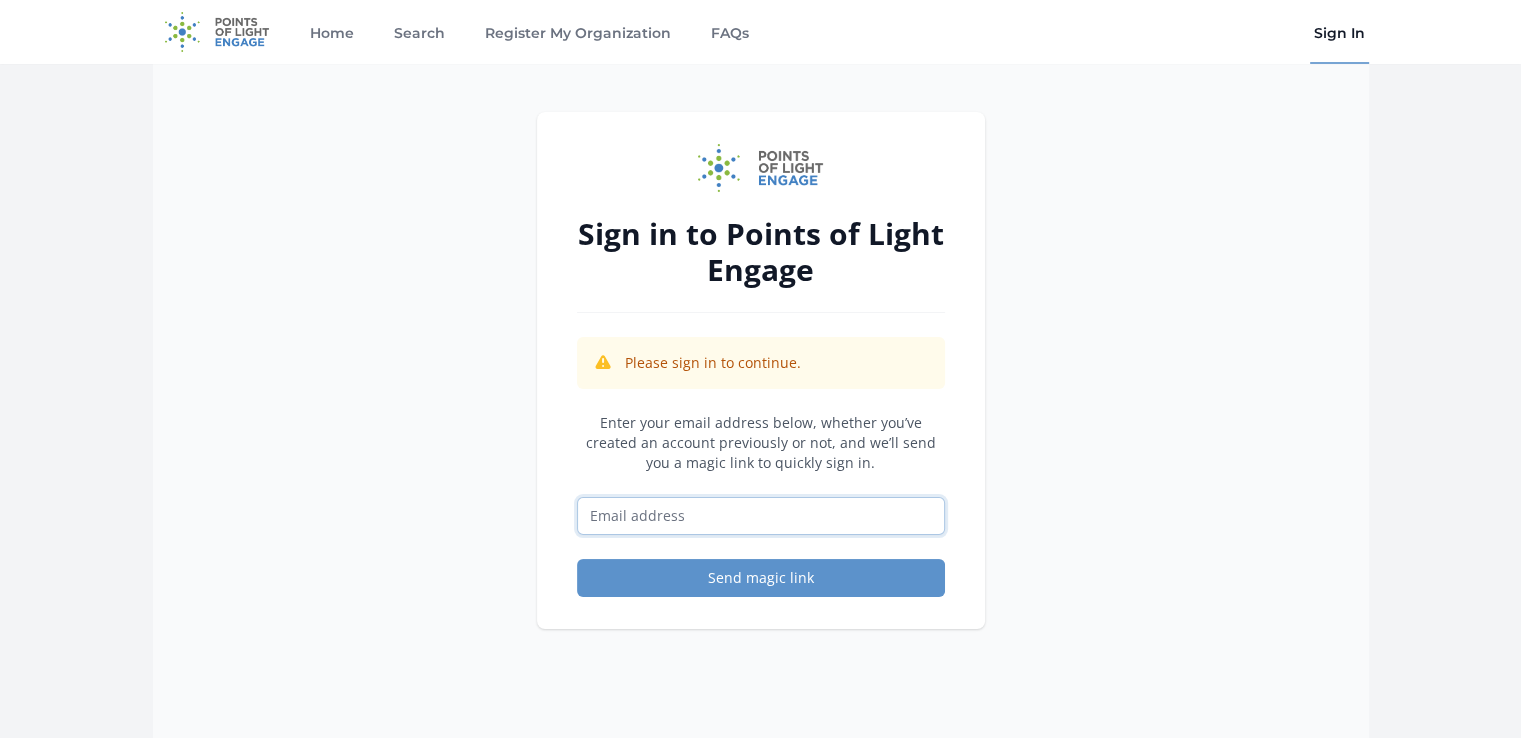 click at bounding box center [761, 516] 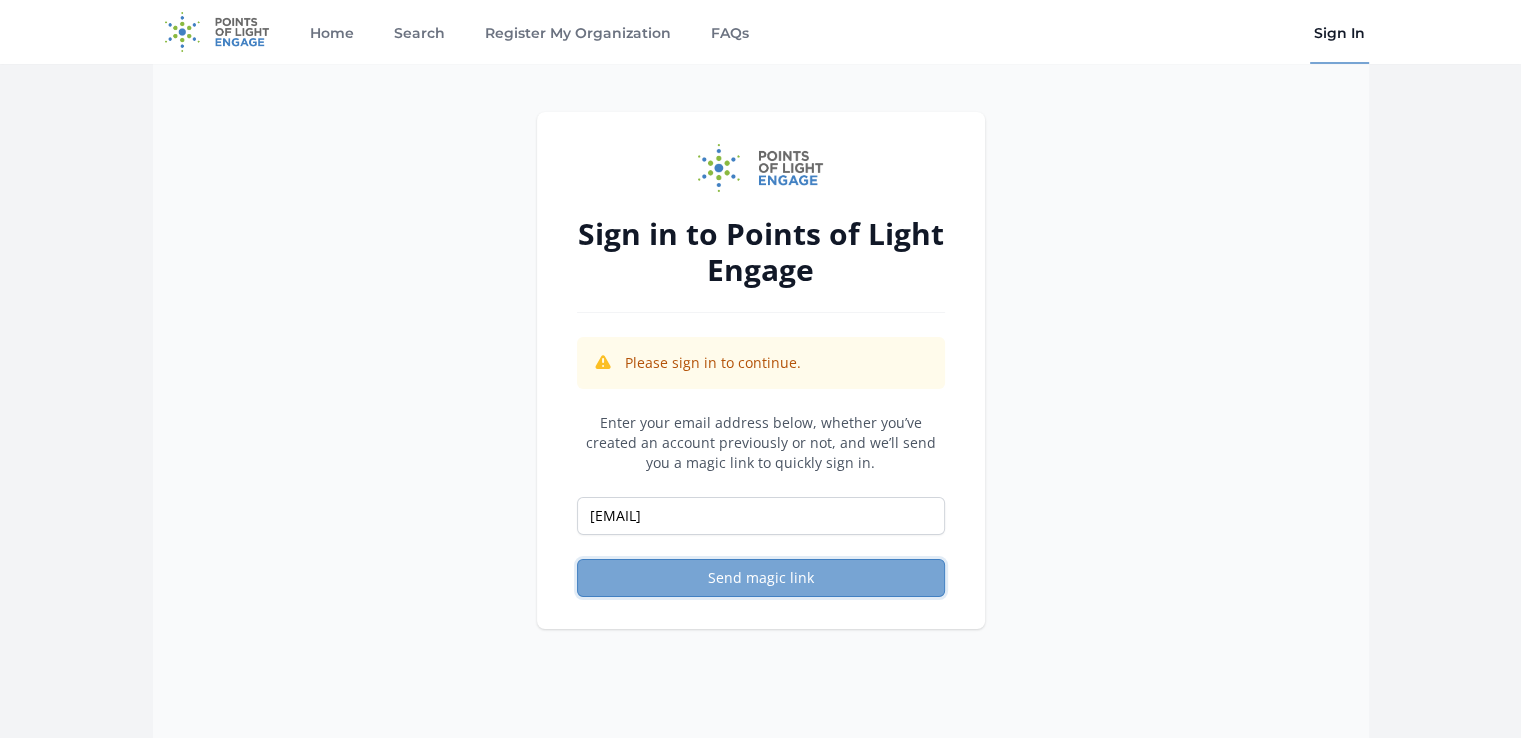 click on "Send magic link" at bounding box center (761, 578) 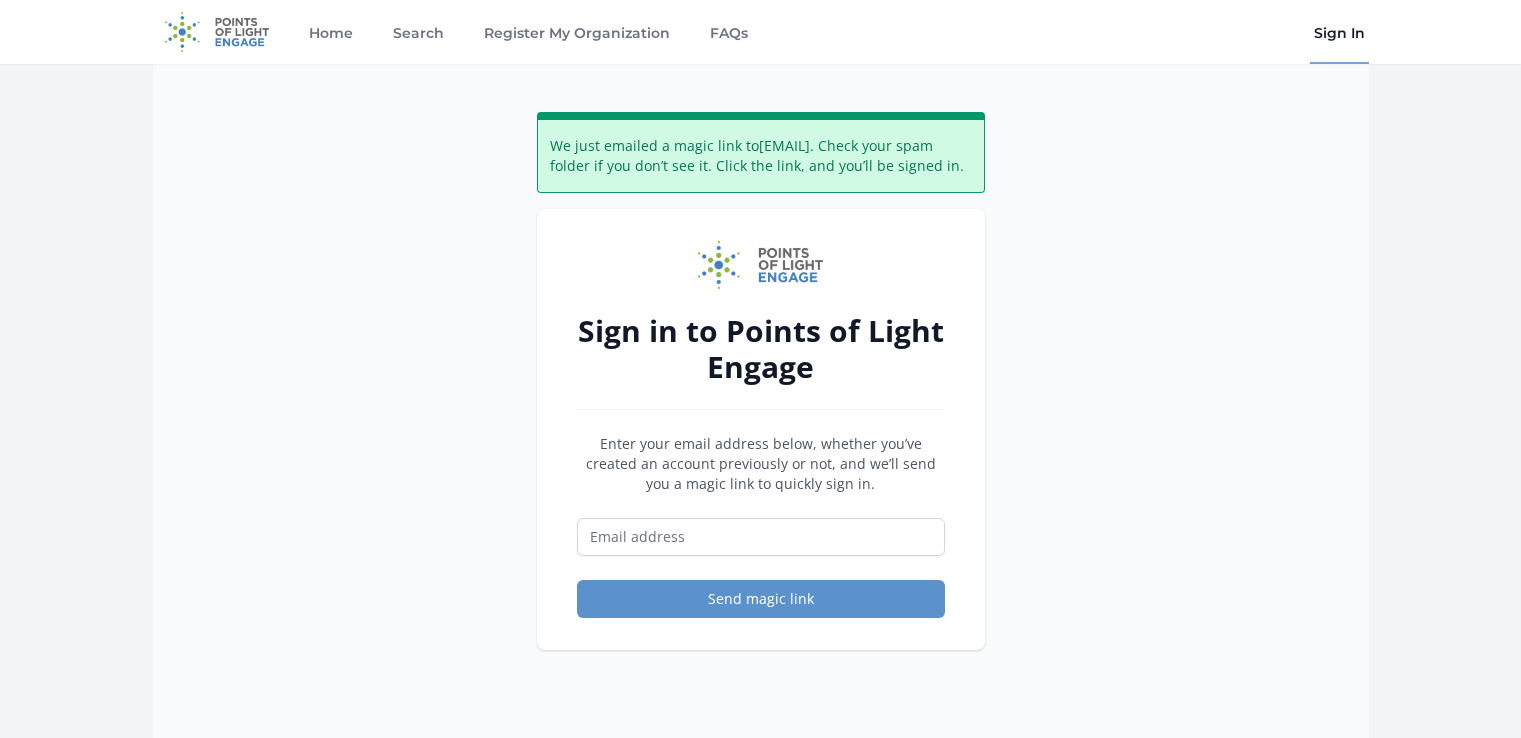scroll, scrollTop: 0, scrollLeft: 0, axis: both 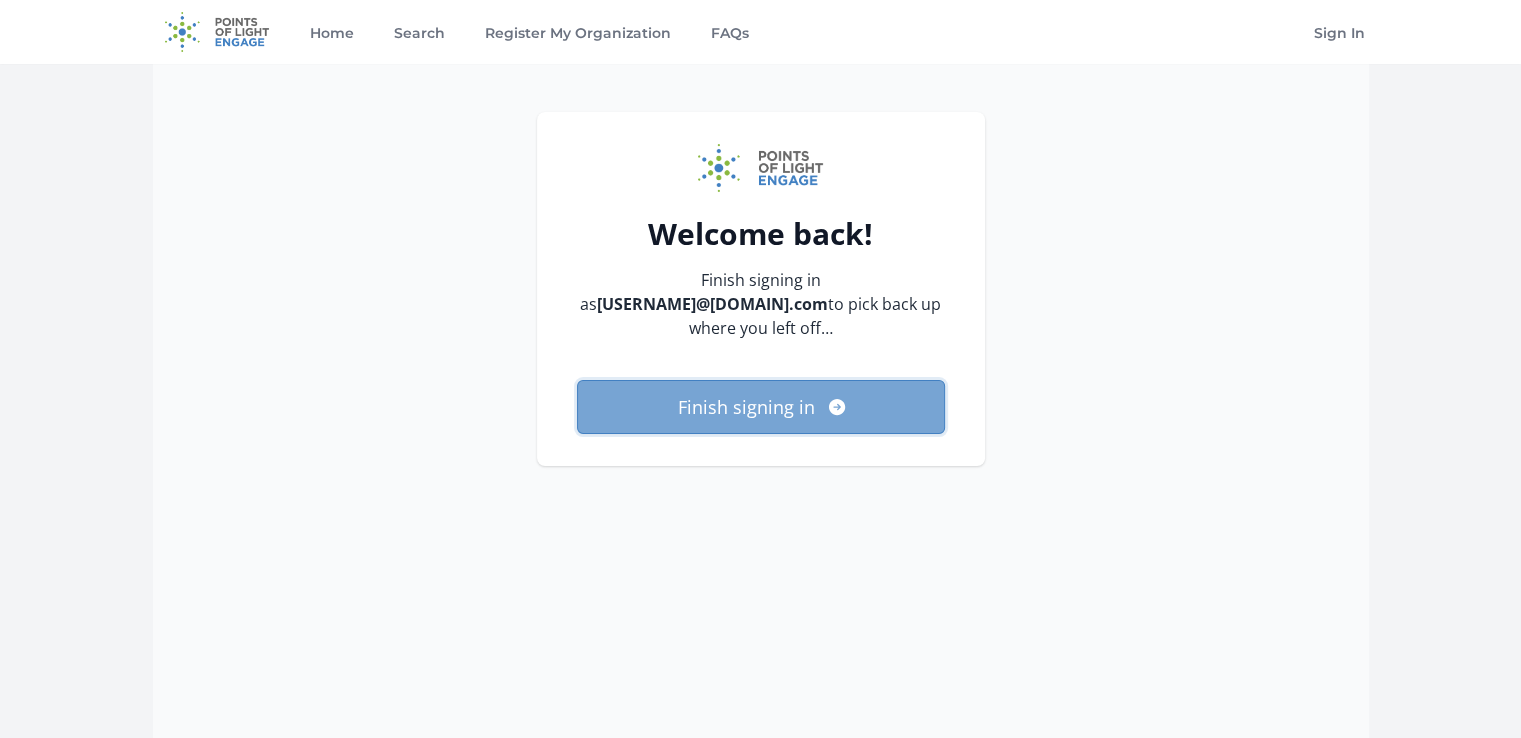 click on "Finish signing in" at bounding box center (761, 407) 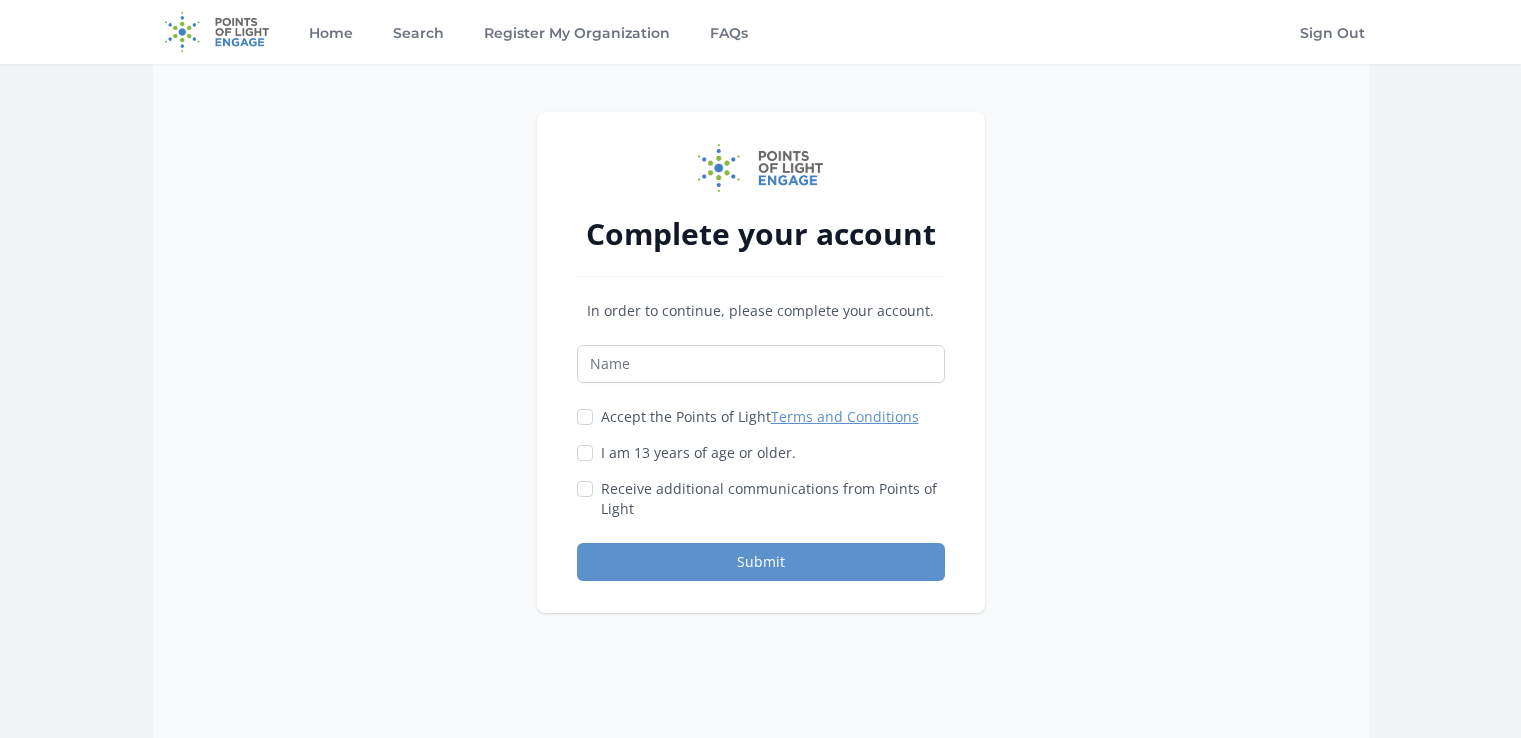 scroll, scrollTop: 0, scrollLeft: 0, axis: both 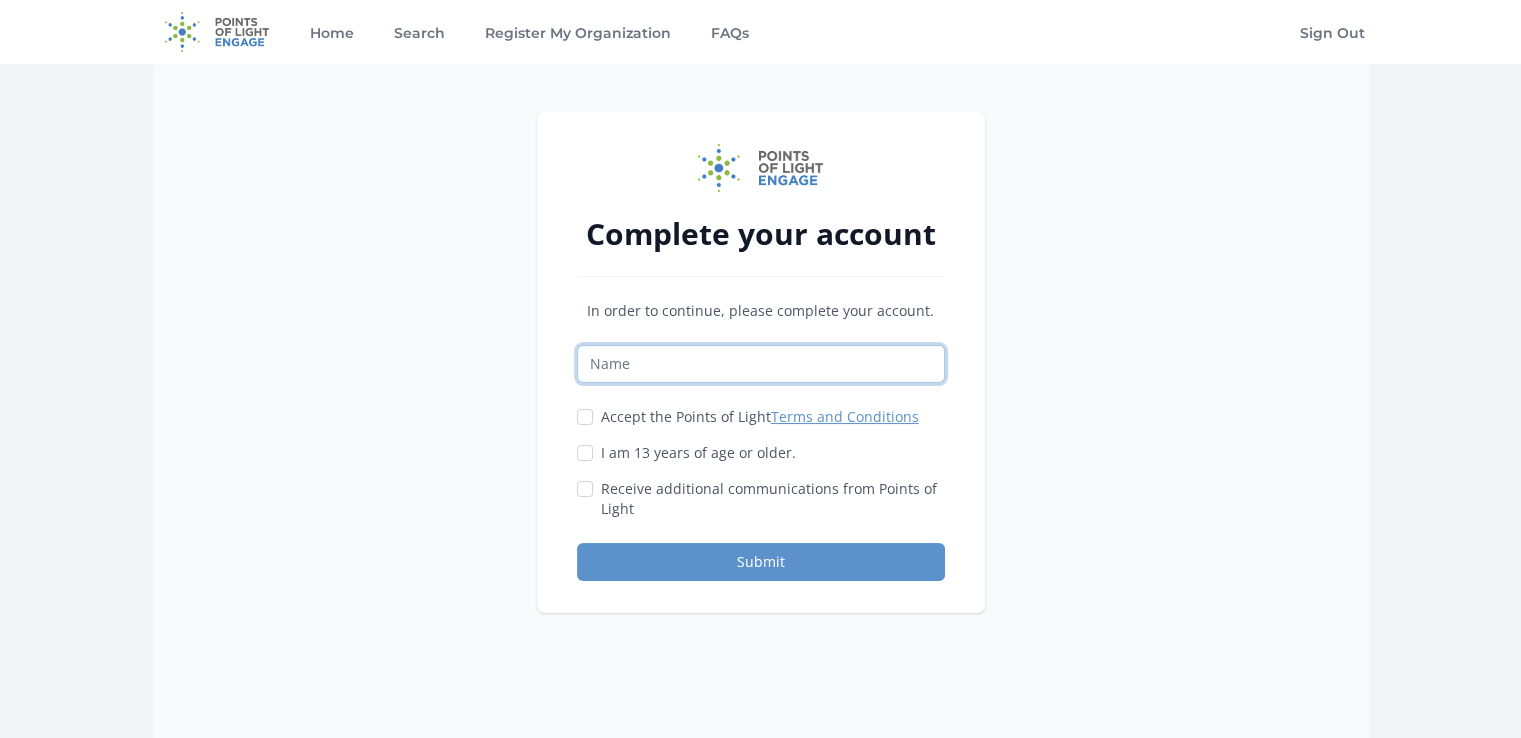 click at bounding box center [761, 364] 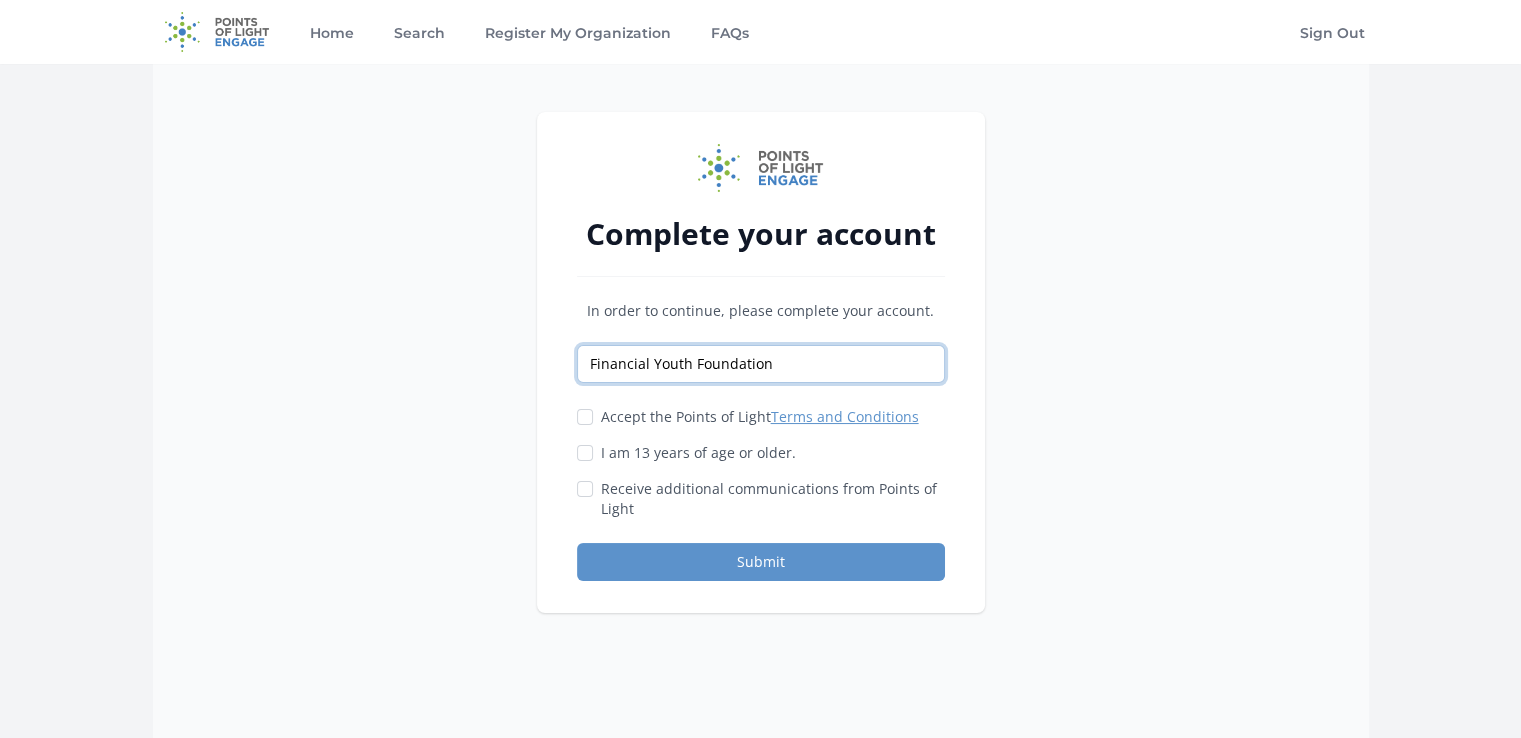 type on "Financial Youth Foundation" 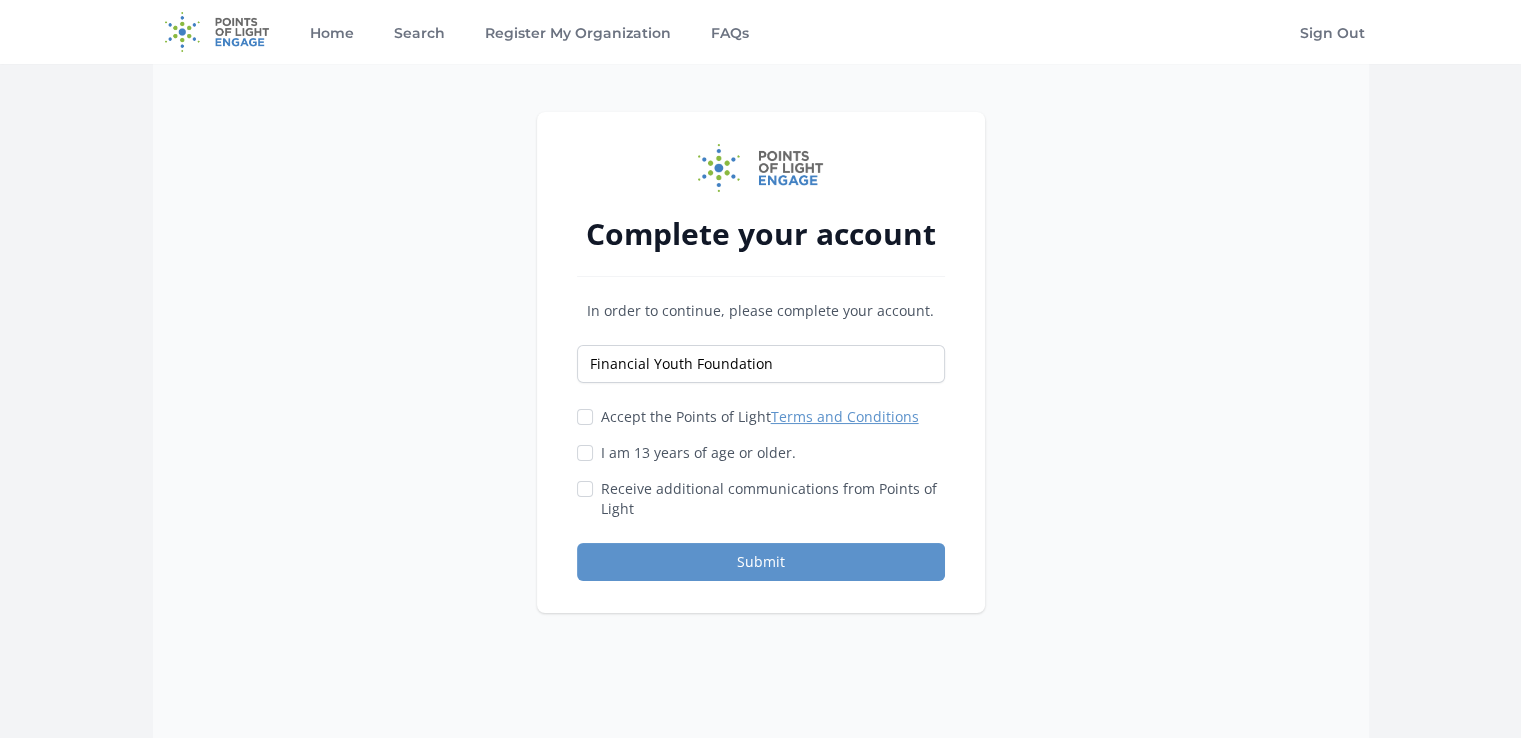 click on "Terms and Conditions" at bounding box center [845, 416] 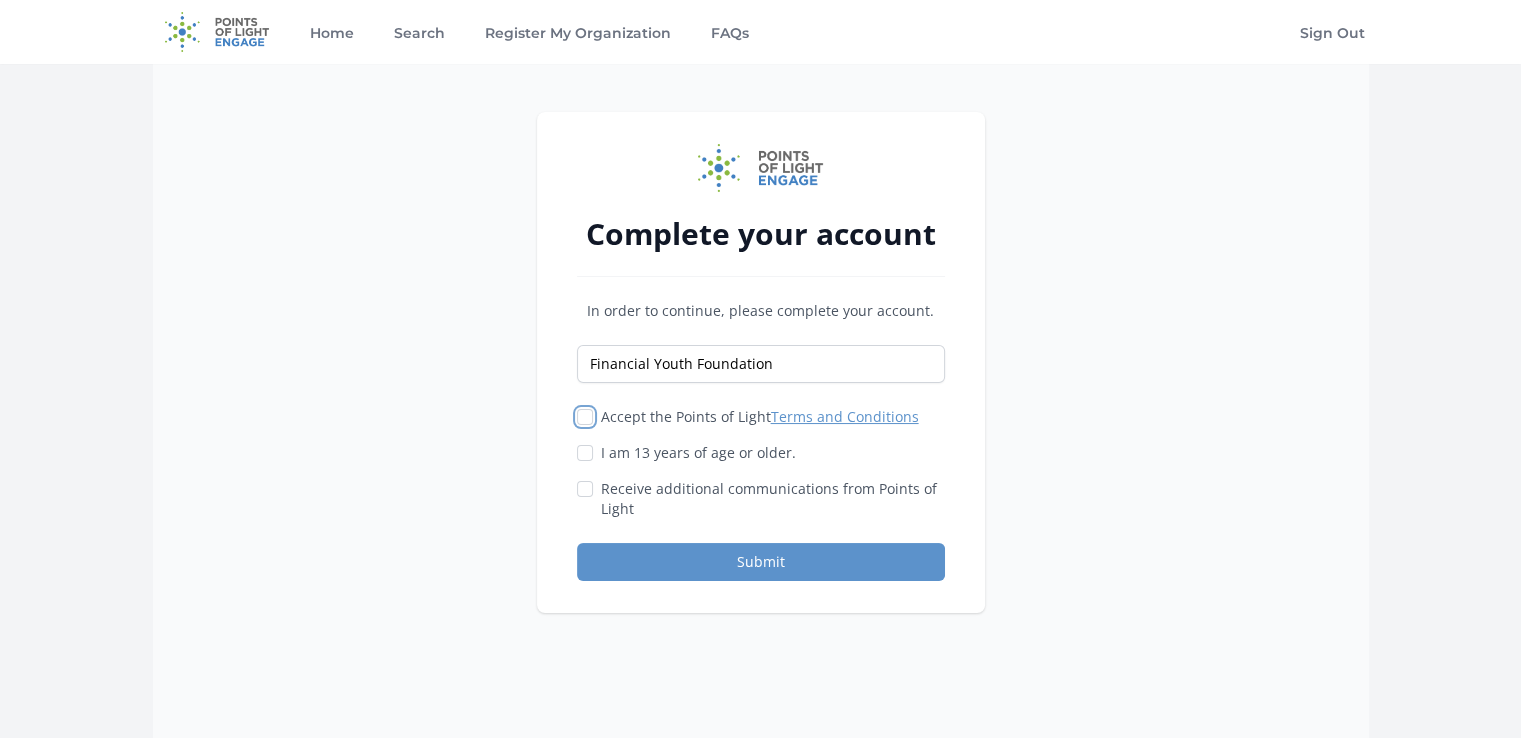 click on "Accept the Points of Light  Terms and Conditions" at bounding box center [585, 417] 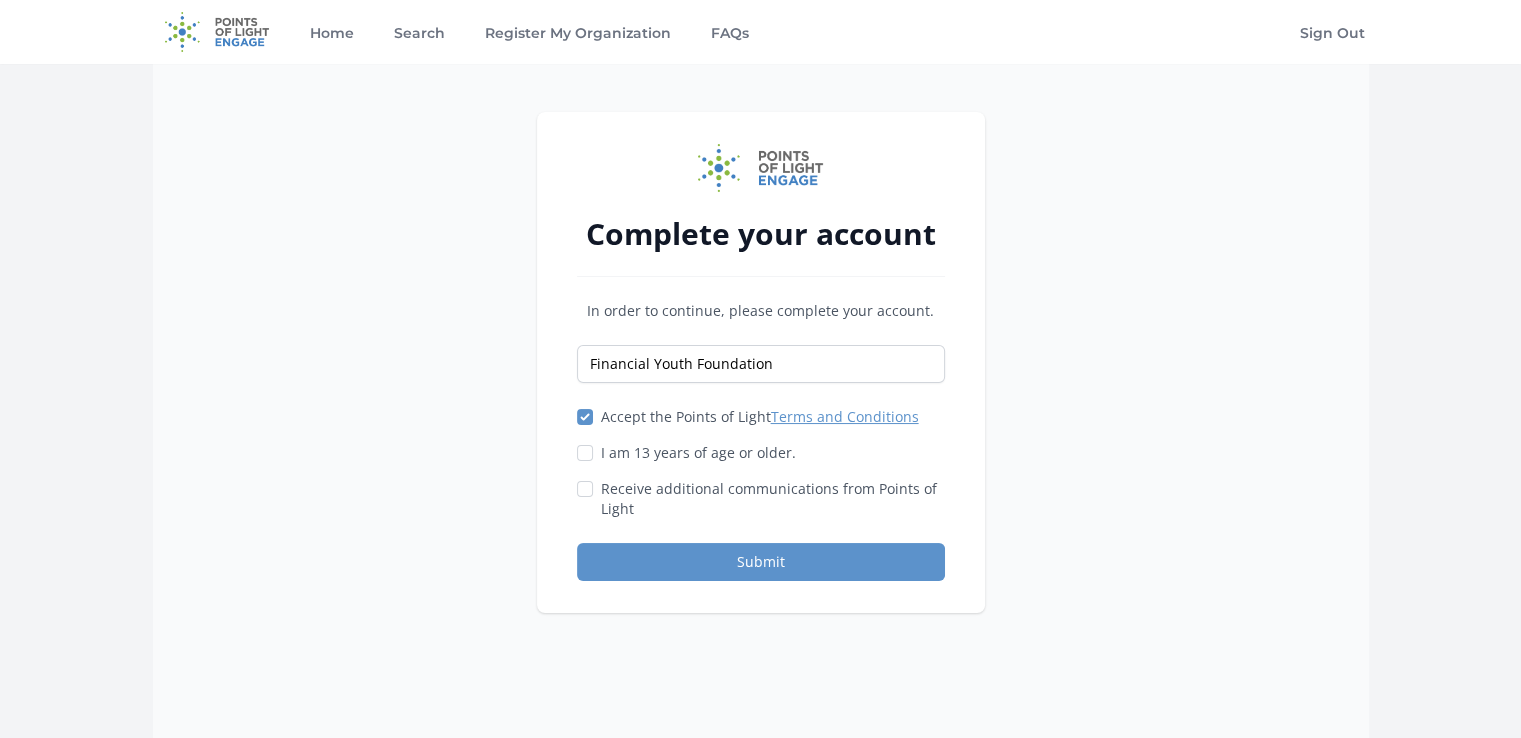 click on "I am 13 years of age or older." at bounding box center (698, 453) 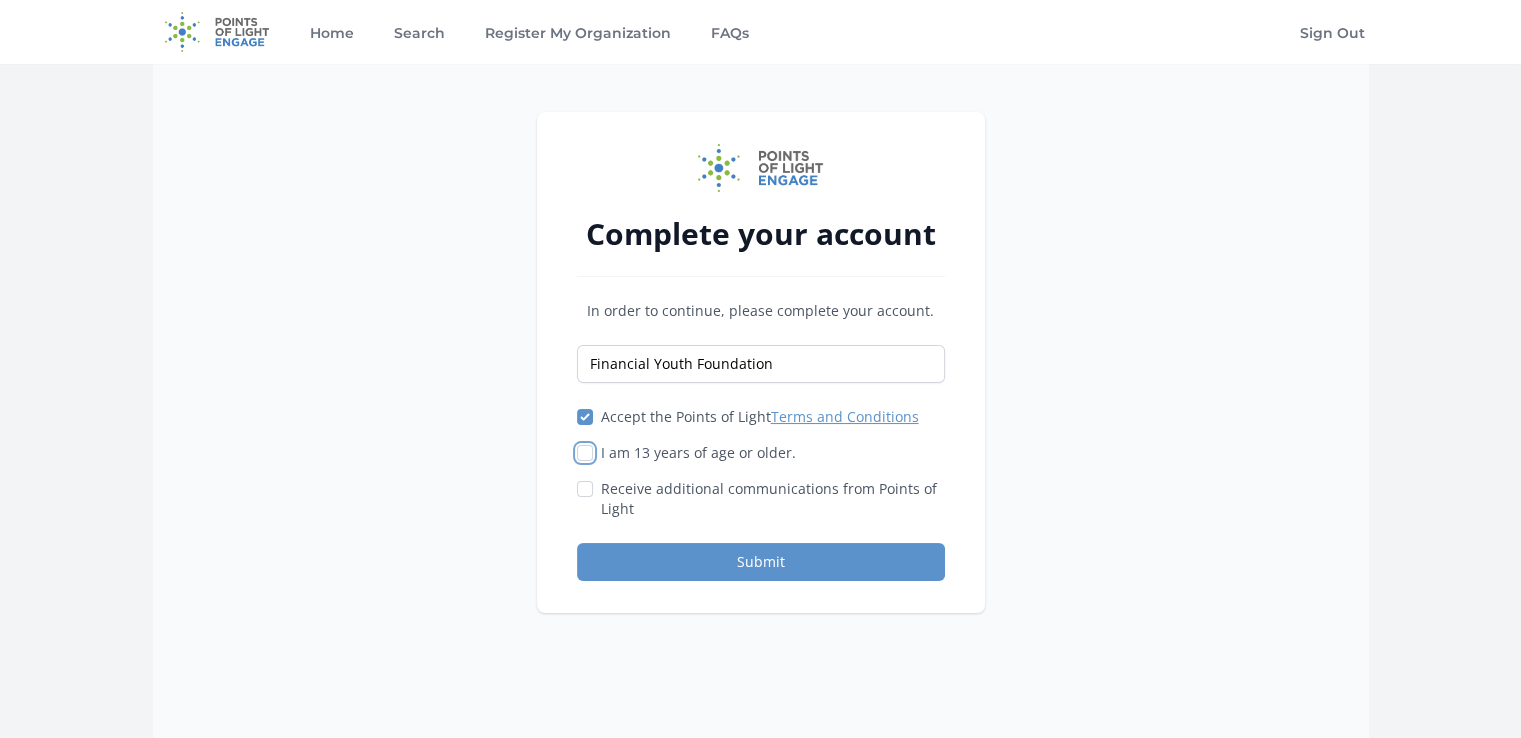 click on "I am 13 years of age or older." at bounding box center (585, 453) 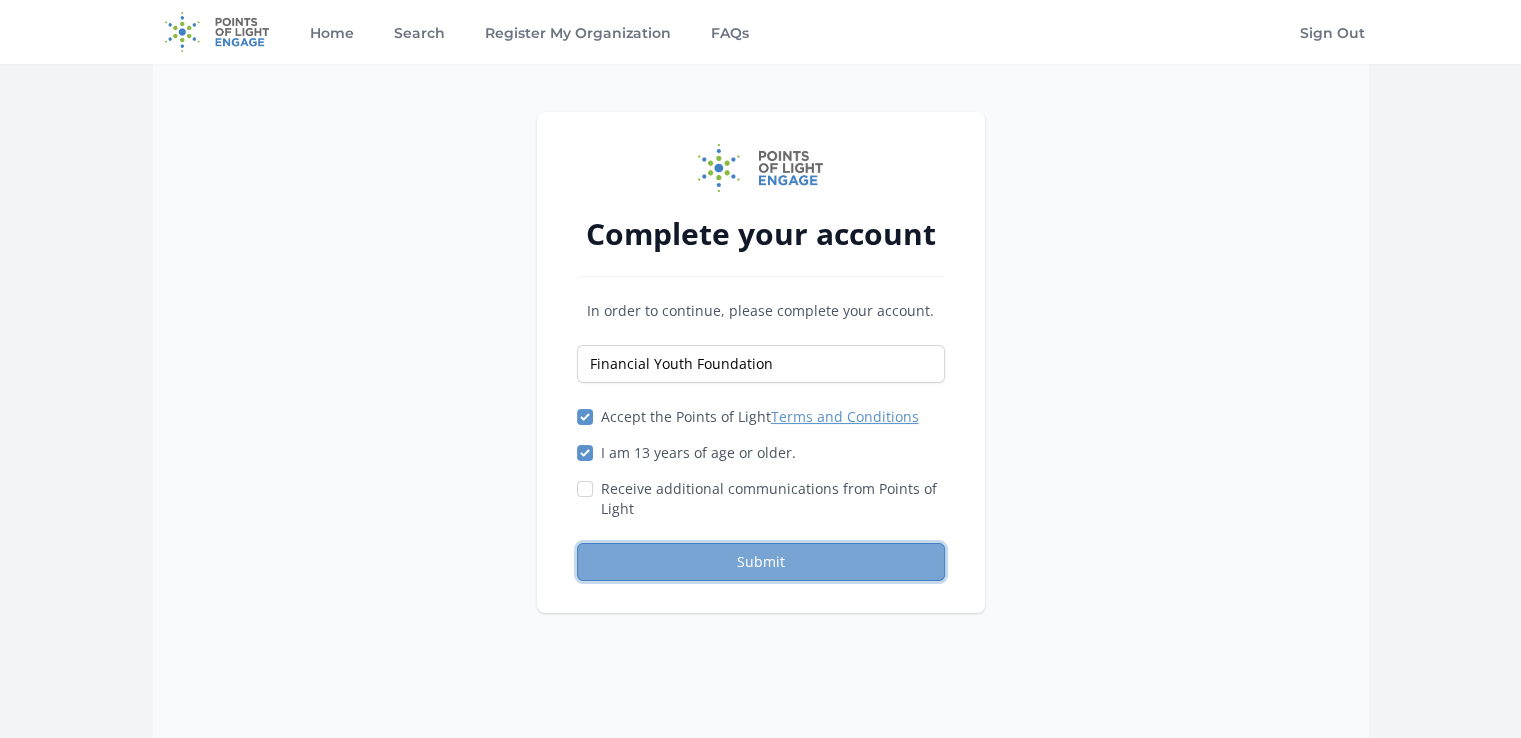 click on "Submit" at bounding box center [761, 562] 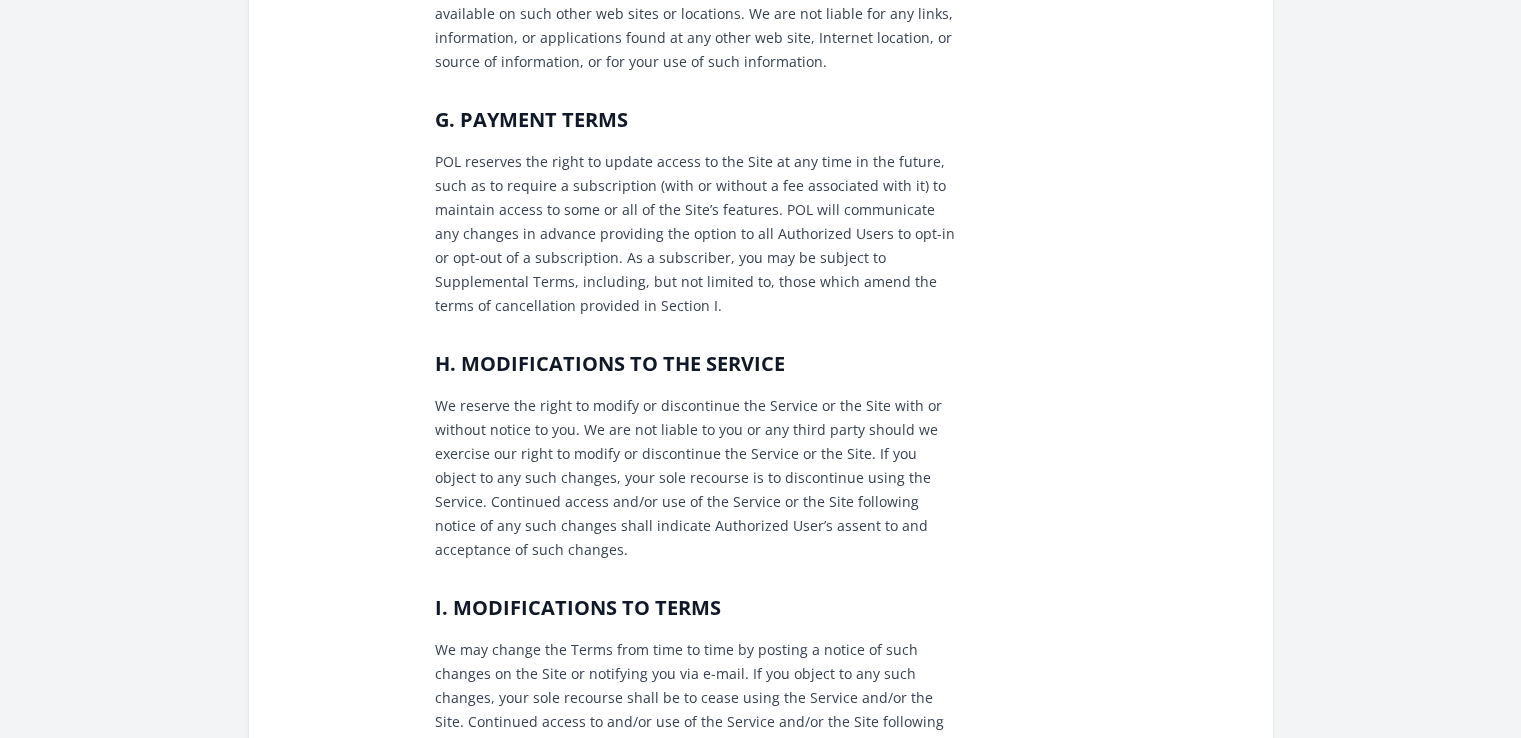 scroll, scrollTop: 2659, scrollLeft: 0, axis: vertical 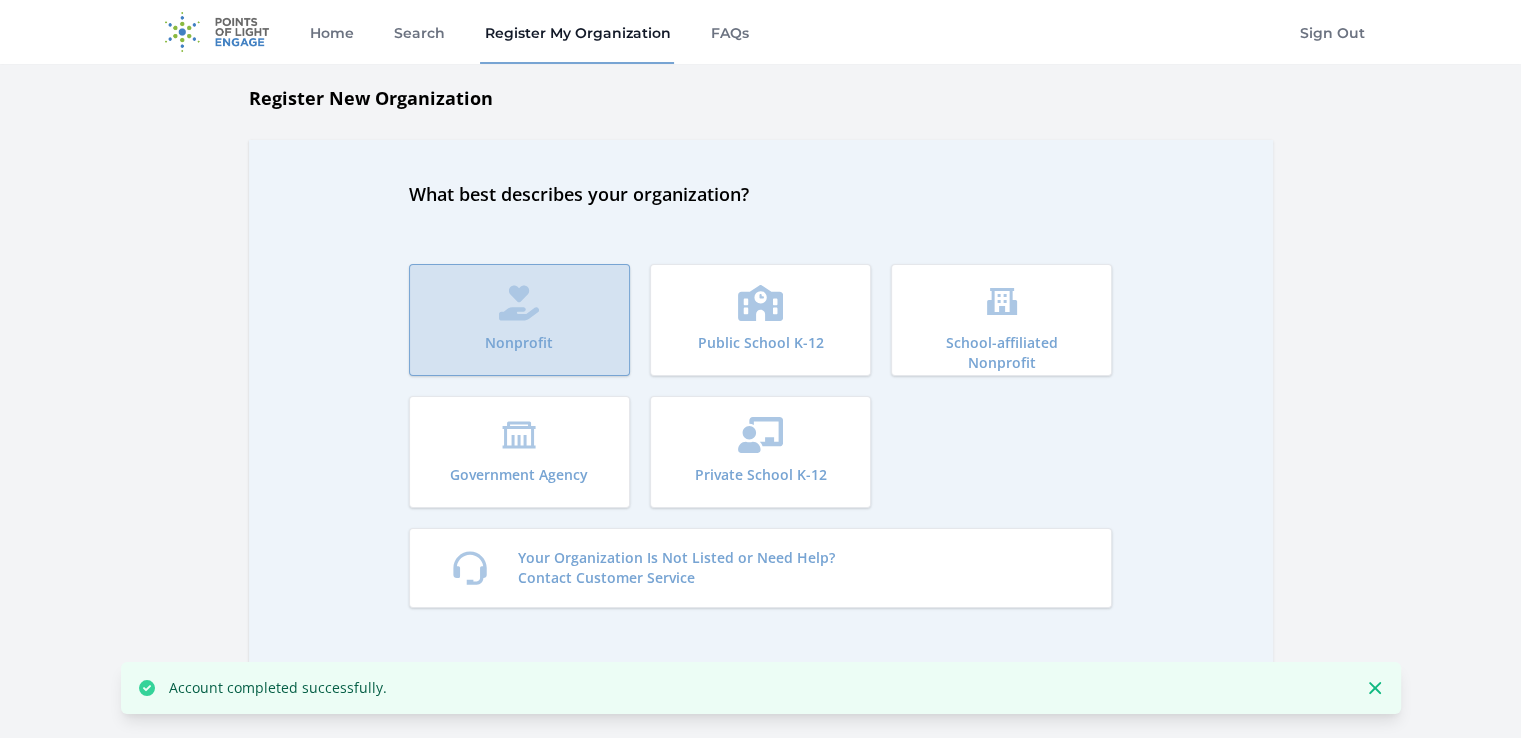click 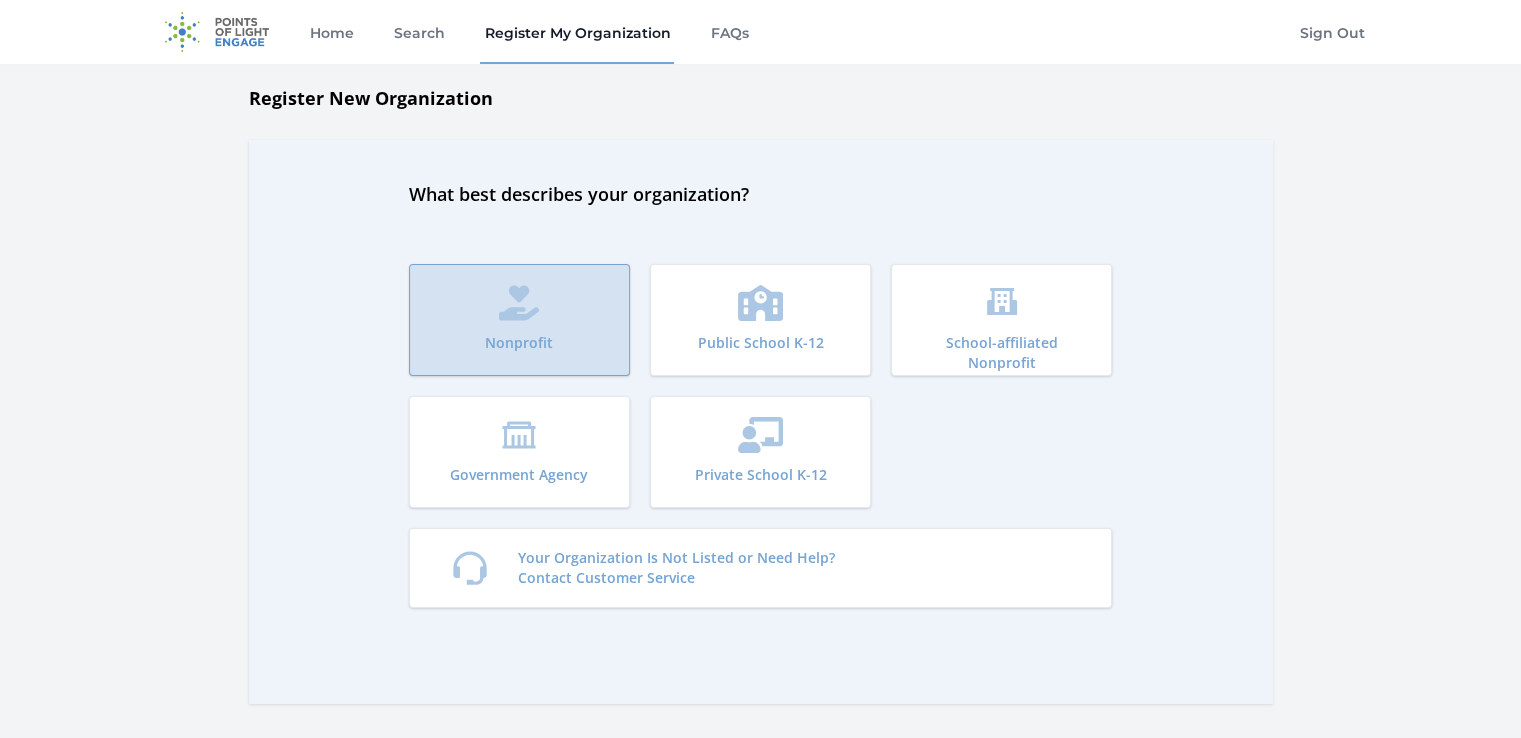 click 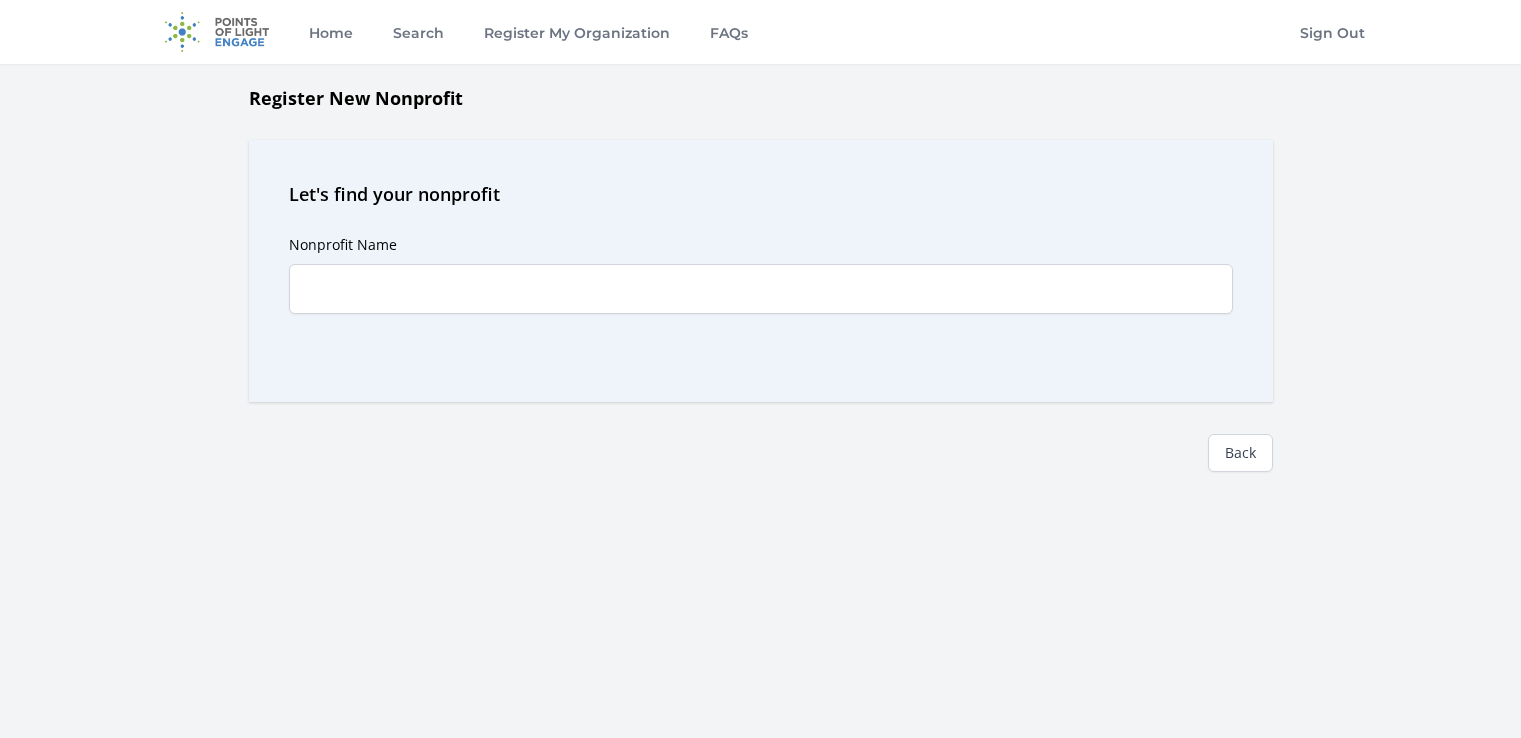 scroll, scrollTop: 0, scrollLeft: 0, axis: both 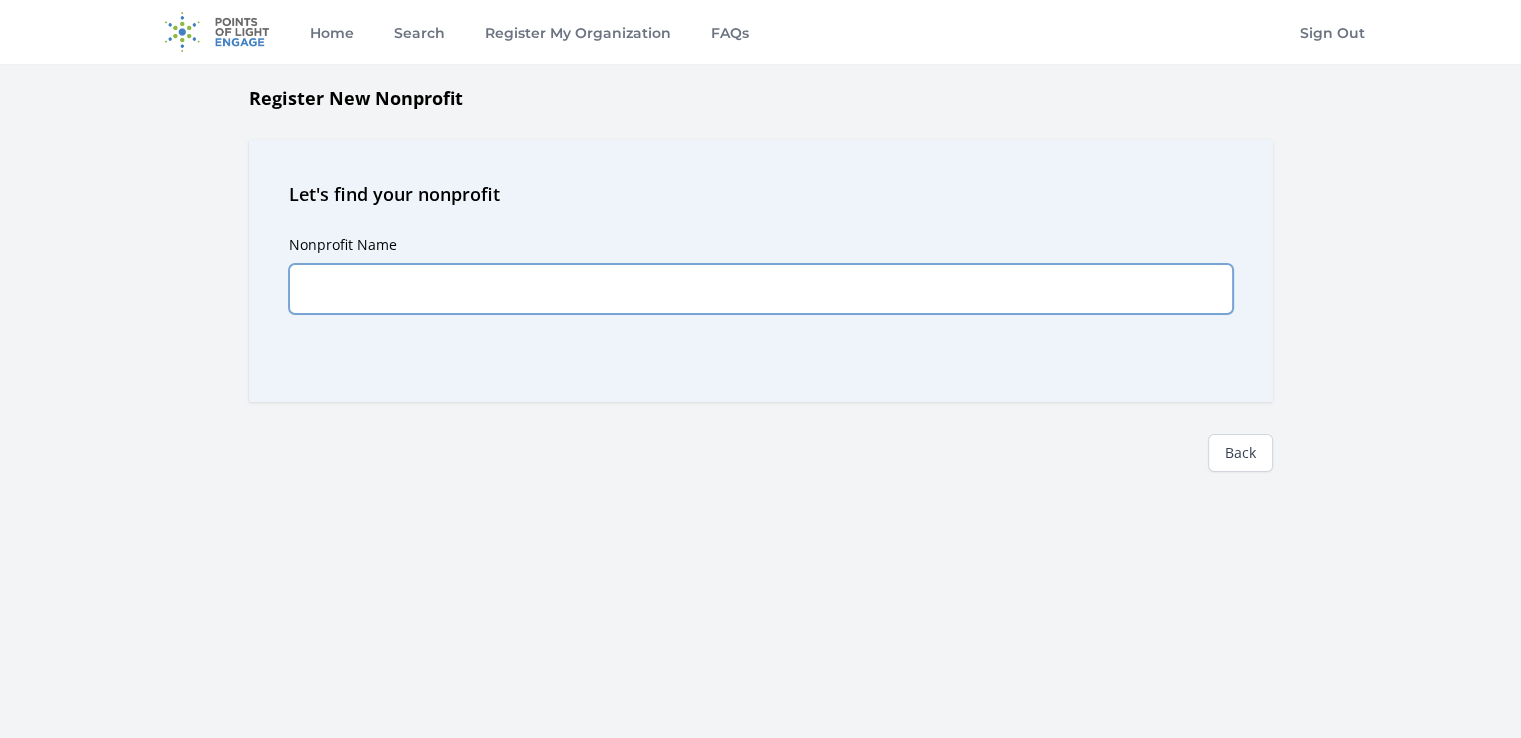 click on "Nonprofit Name" at bounding box center [761, 289] 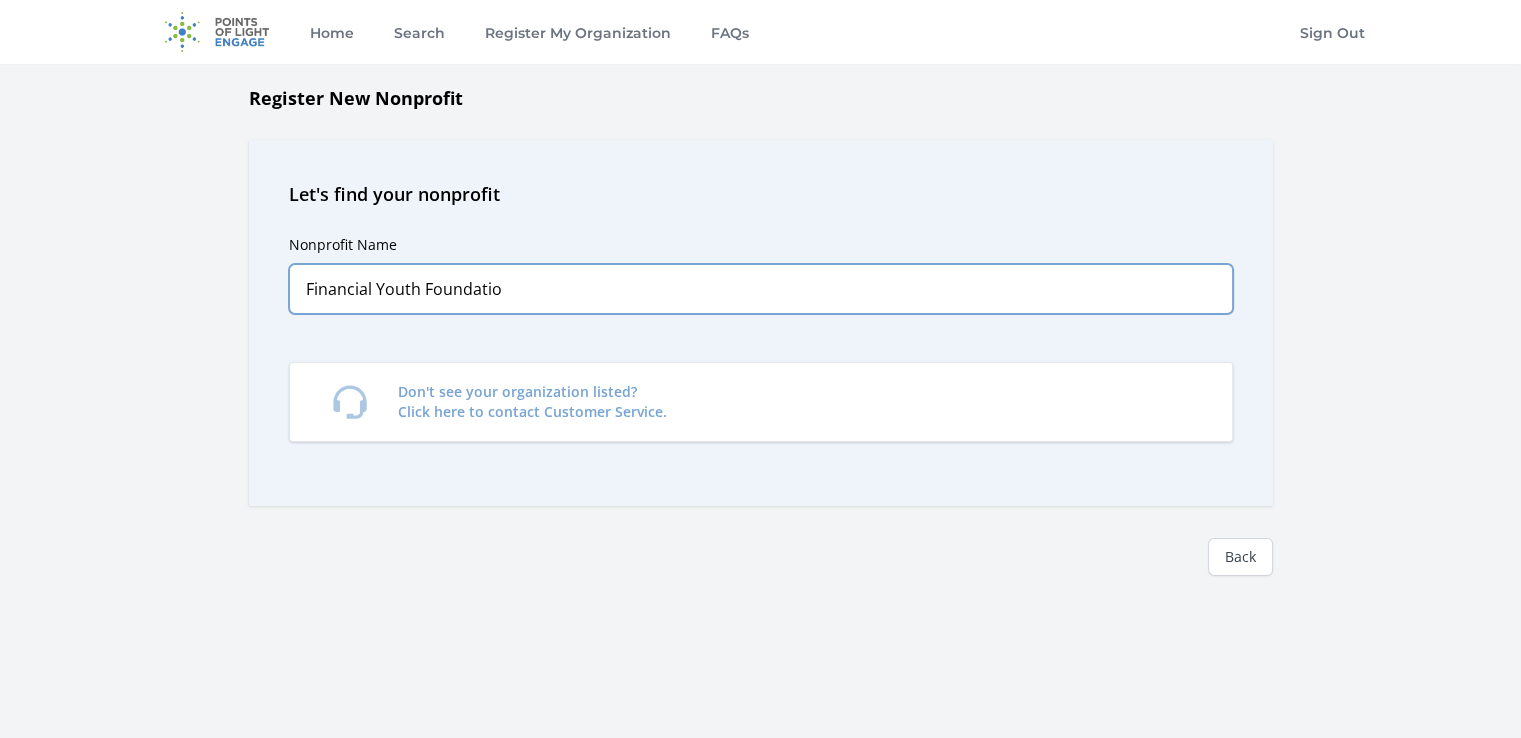 type on "Financial Youth Foundation" 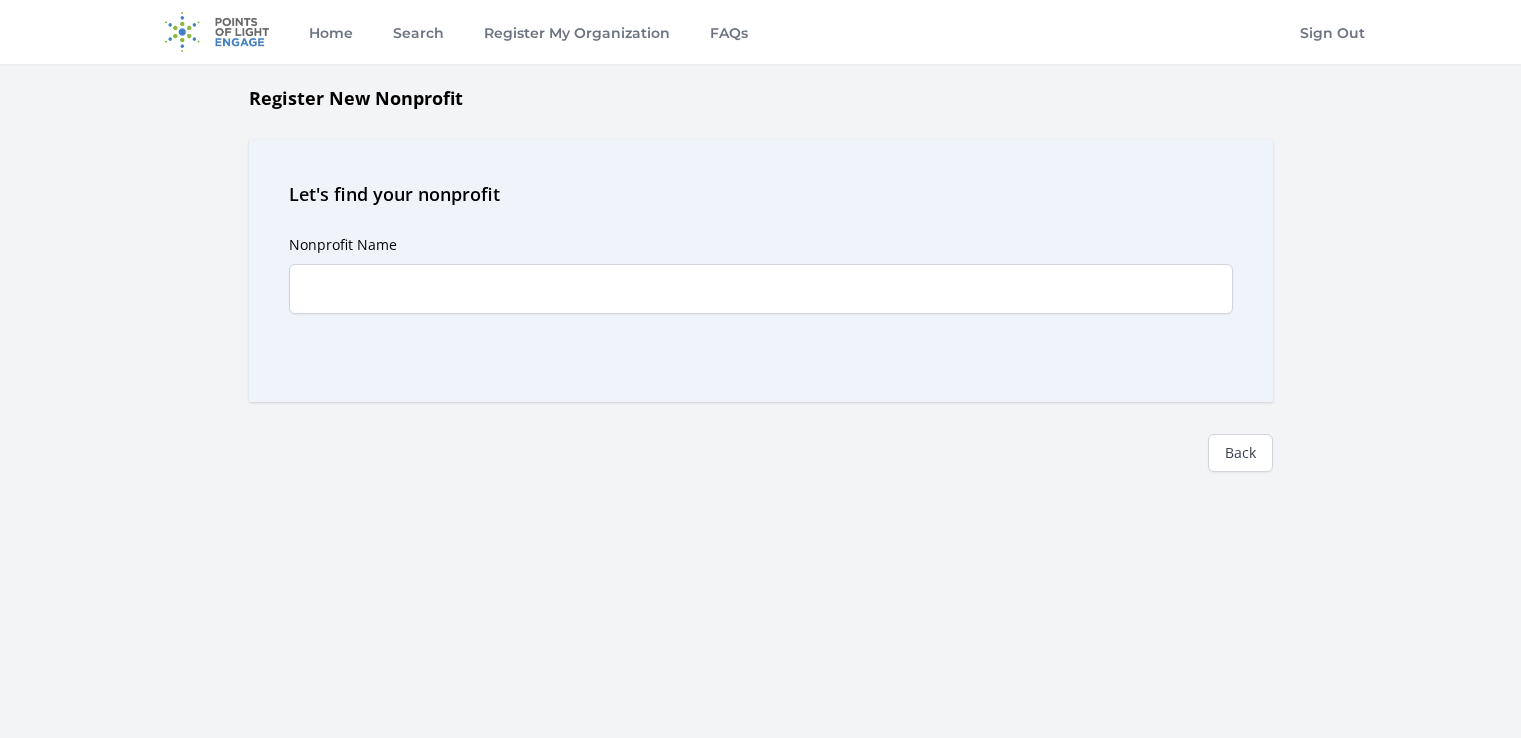 scroll, scrollTop: 0, scrollLeft: 0, axis: both 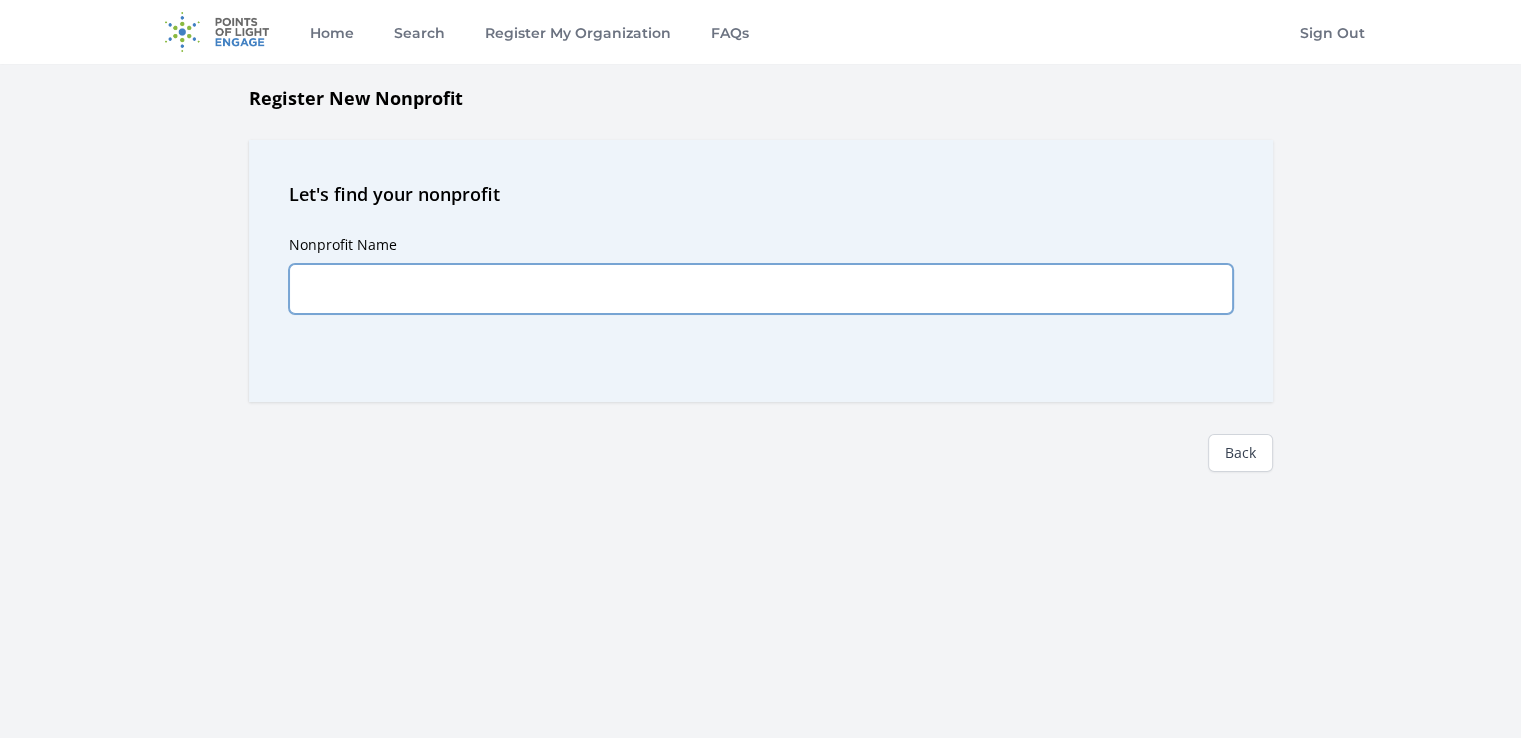 click on "Nonprofit Name" at bounding box center (761, 289) 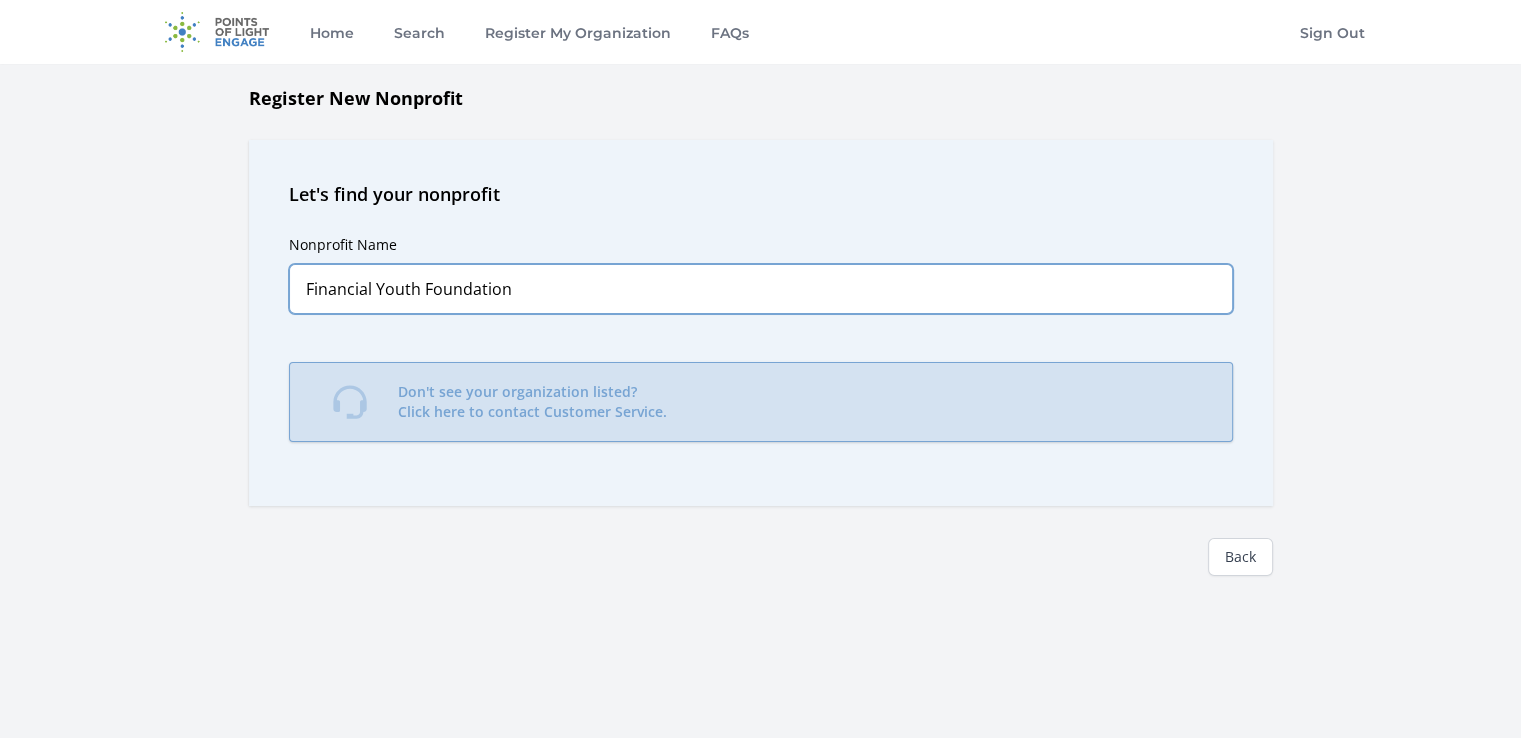 type on "Financial Youth Foundation" 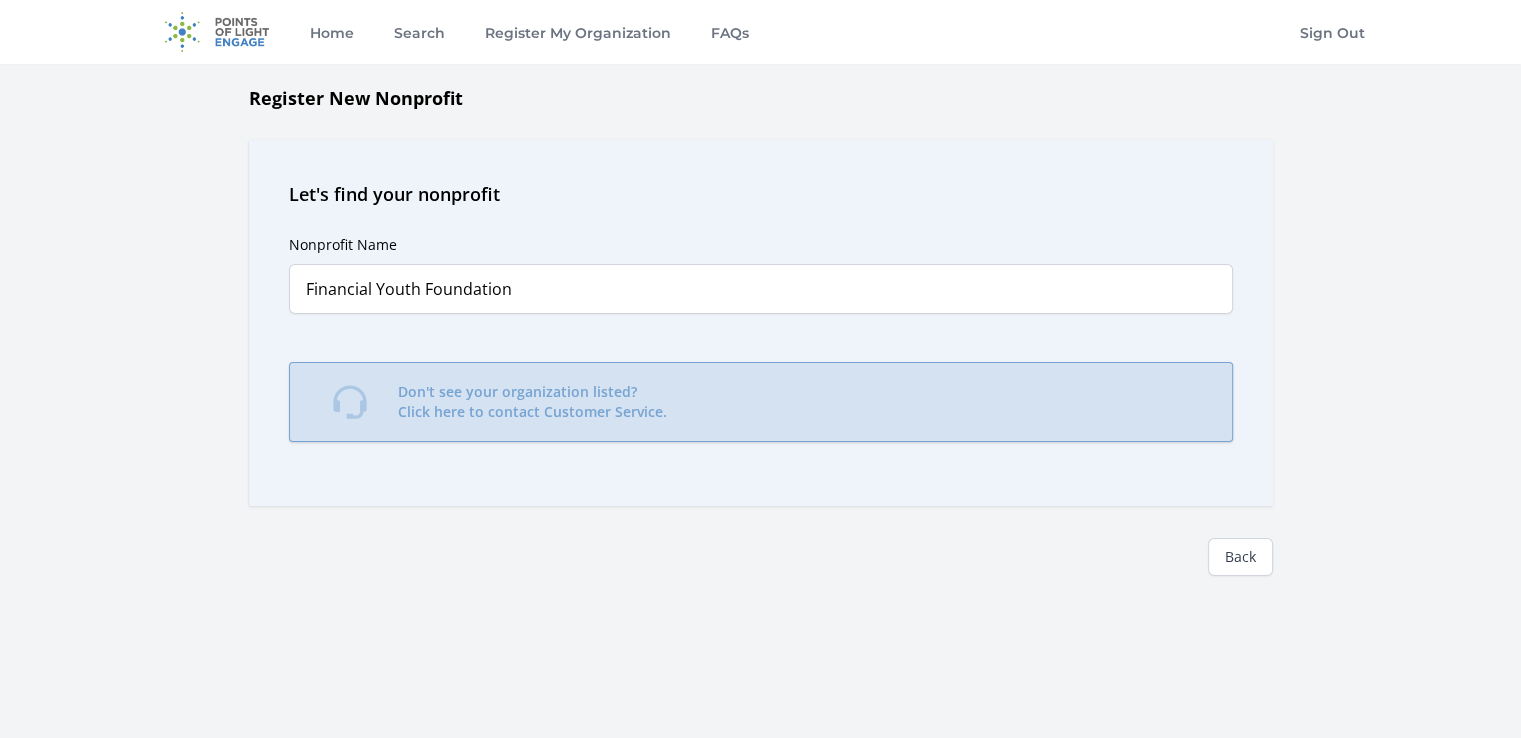 click on "Don't see your organization listed?
Click here to contact Customer Service." at bounding box center [532, 402] 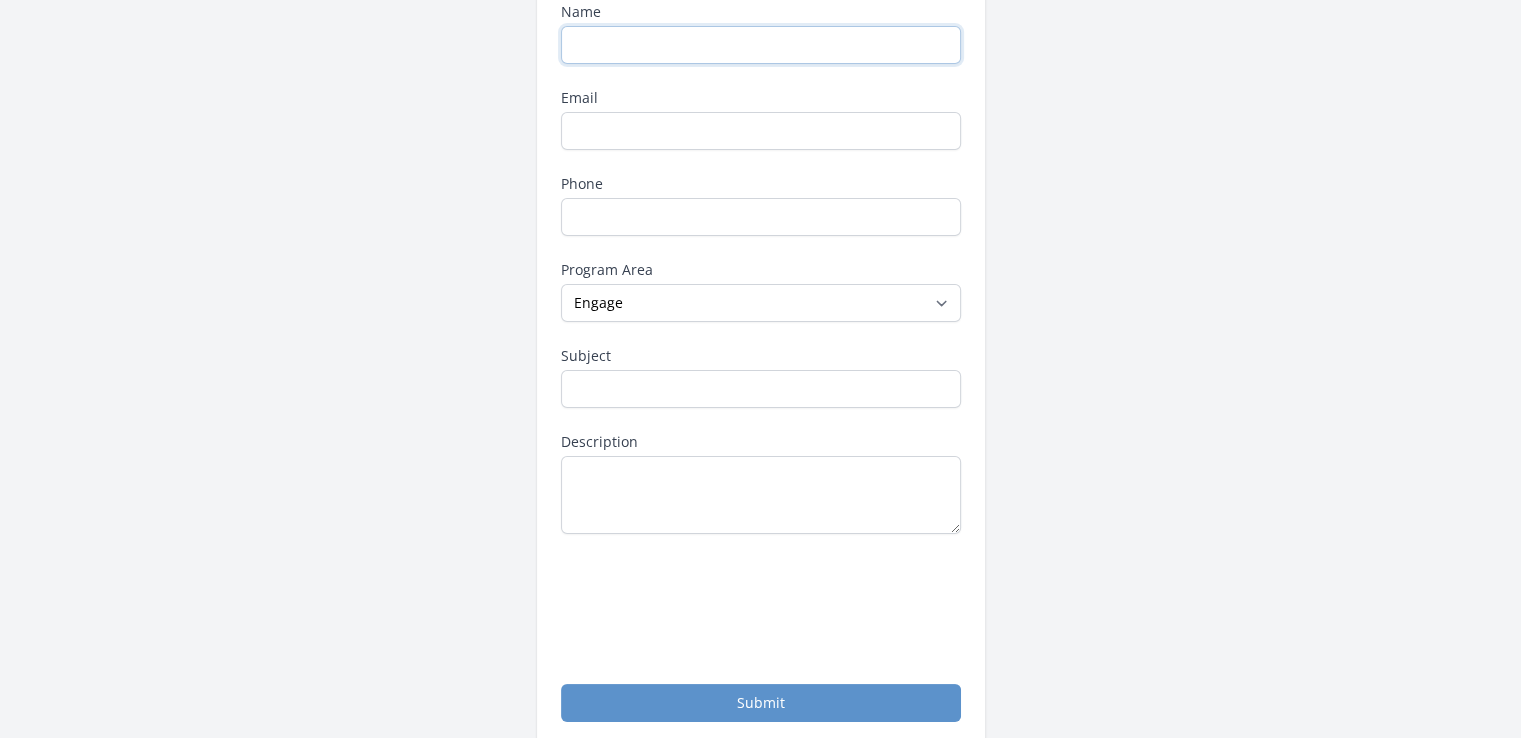 scroll, scrollTop: 0, scrollLeft: 0, axis: both 